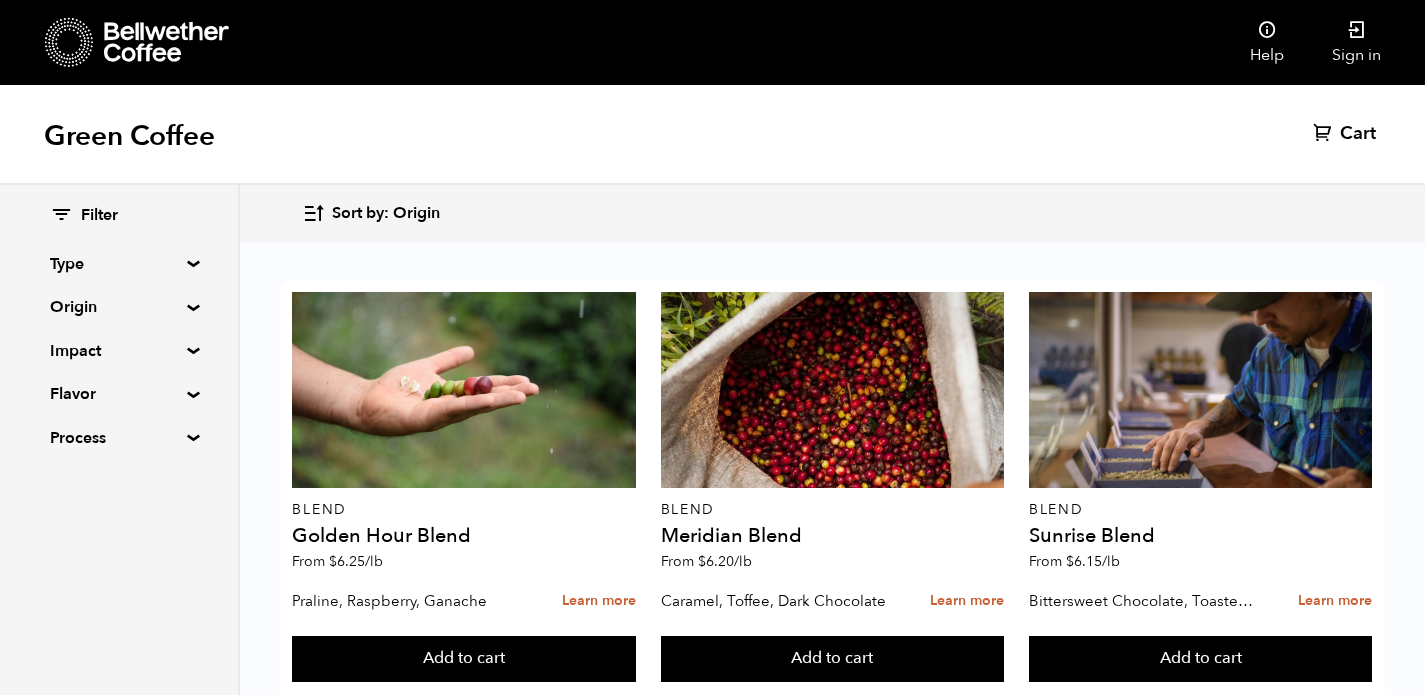scroll, scrollTop: 2188, scrollLeft: 0, axis: vertical 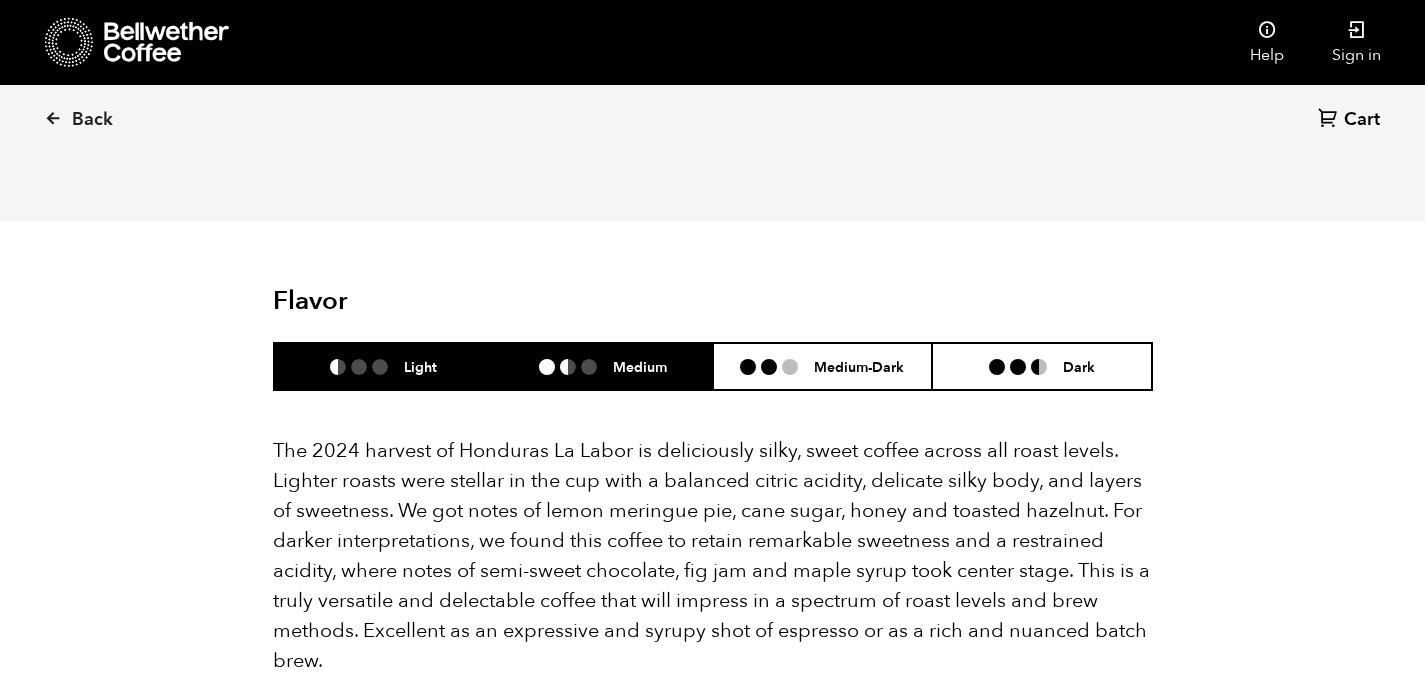 click at bounding box center (576, 367) 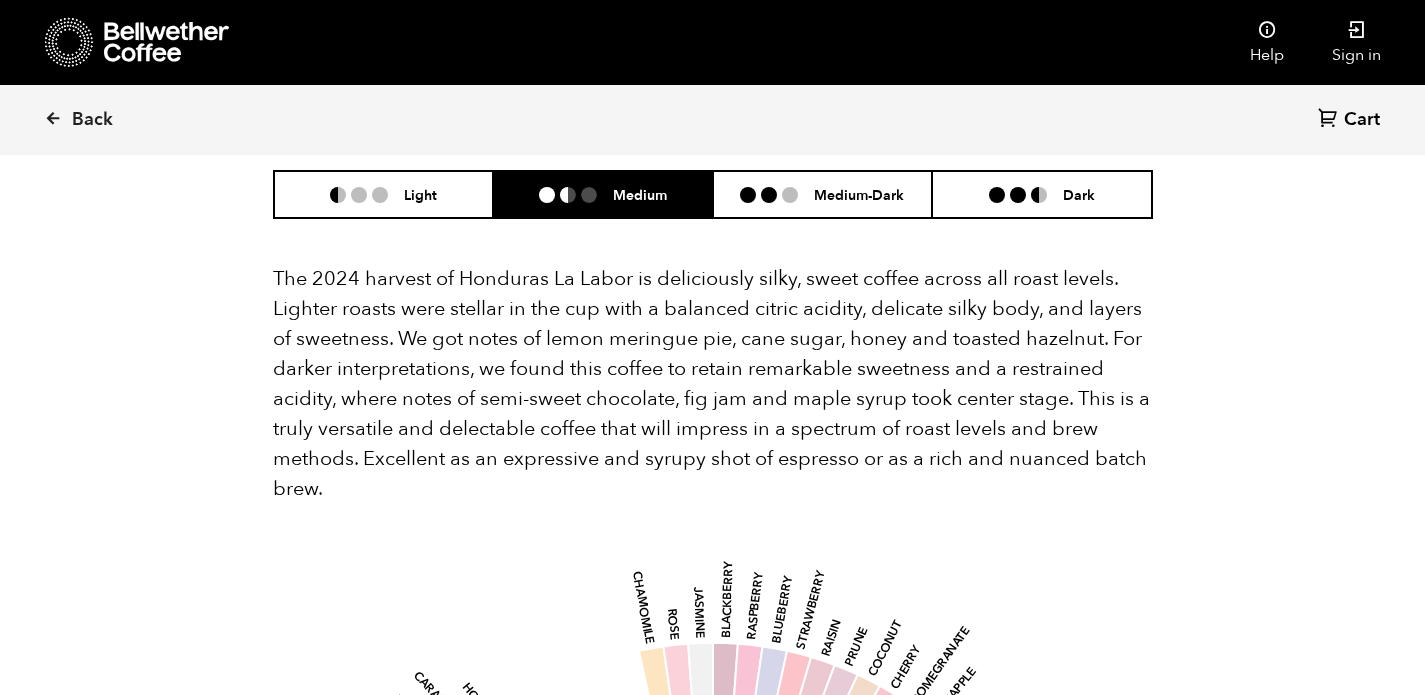 scroll, scrollTop: 2053, scrollLeft: 0, axis: vertical 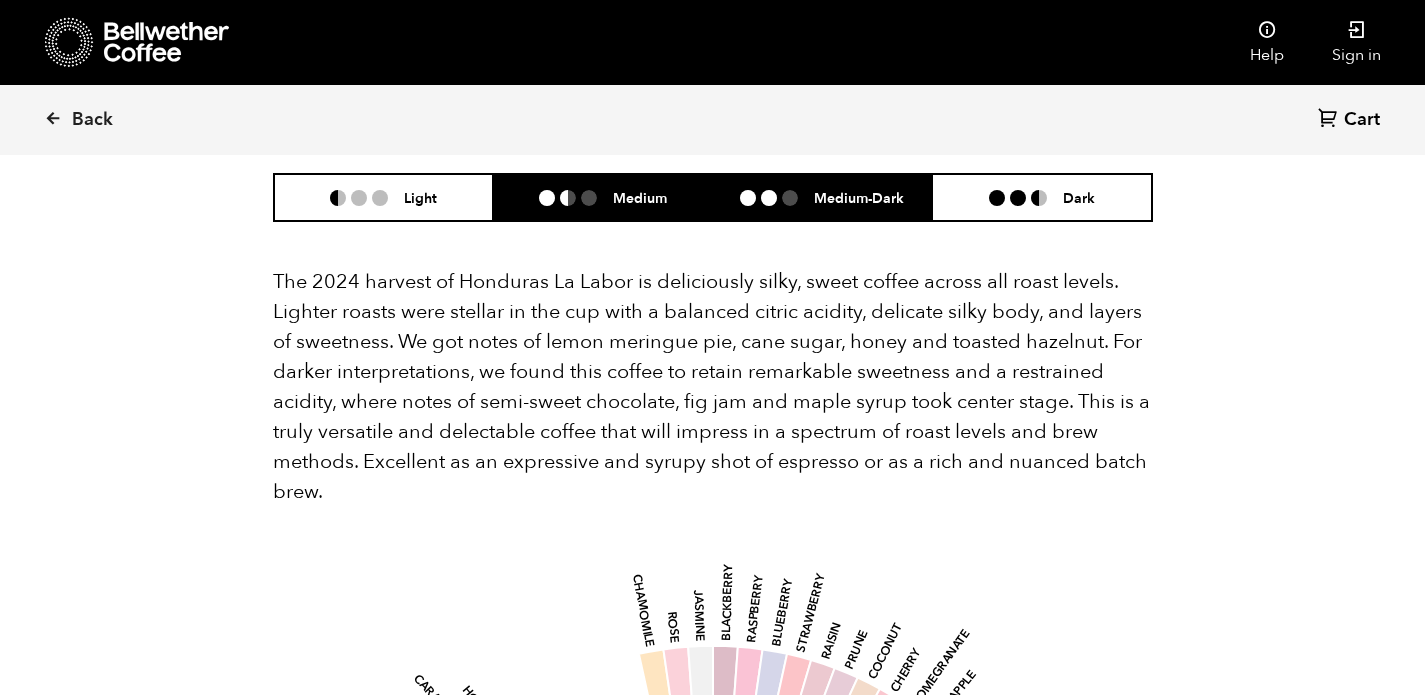 click at bounding box center [777, 198] 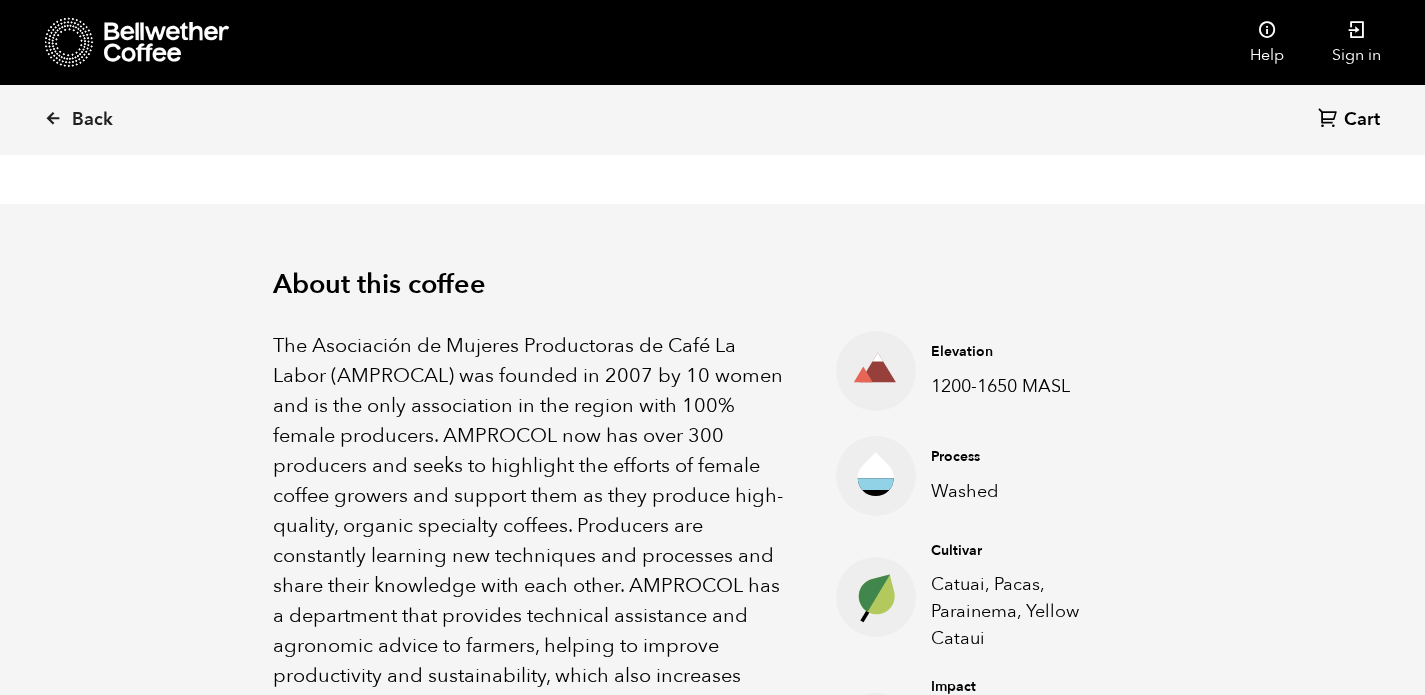 scroll, scrollTop: 0, scrollLeft: 0, axis: both 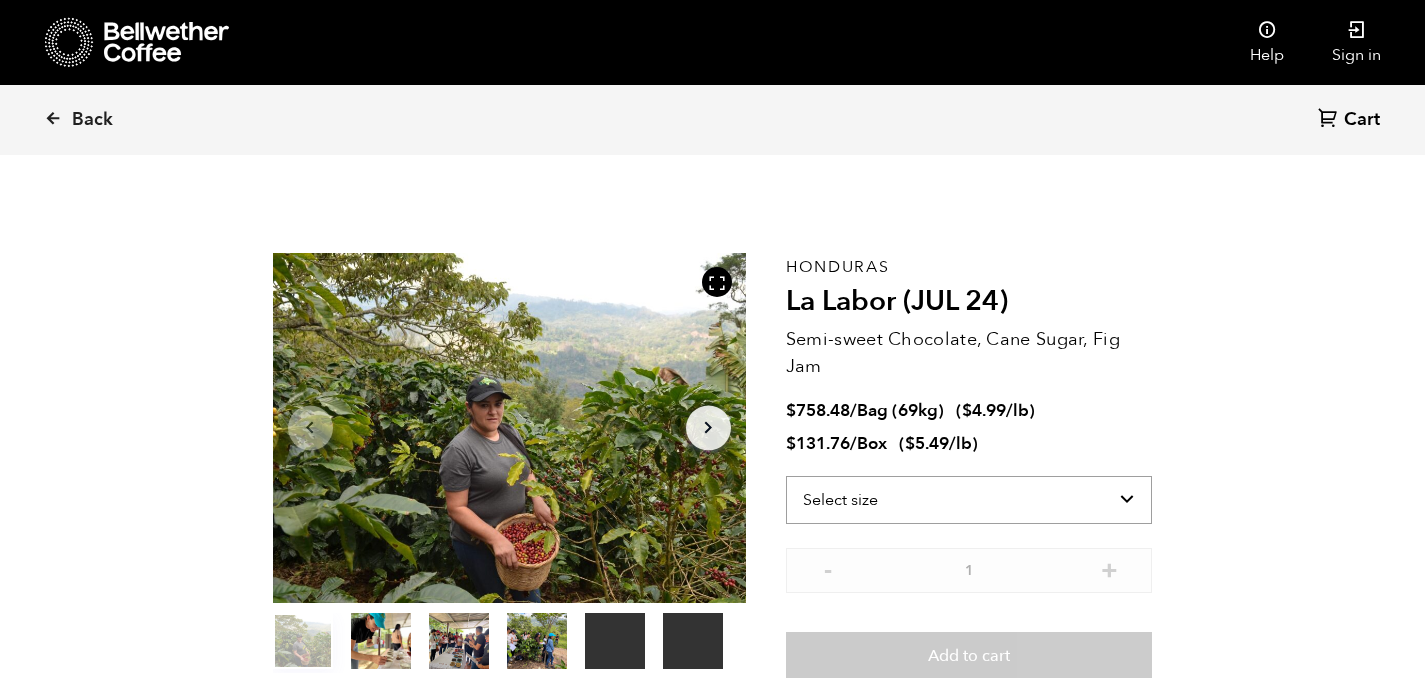 click on "Select size   Bag (69kg) (152 lbs) Box (24 lbs)" at bounding box center (969, 500) 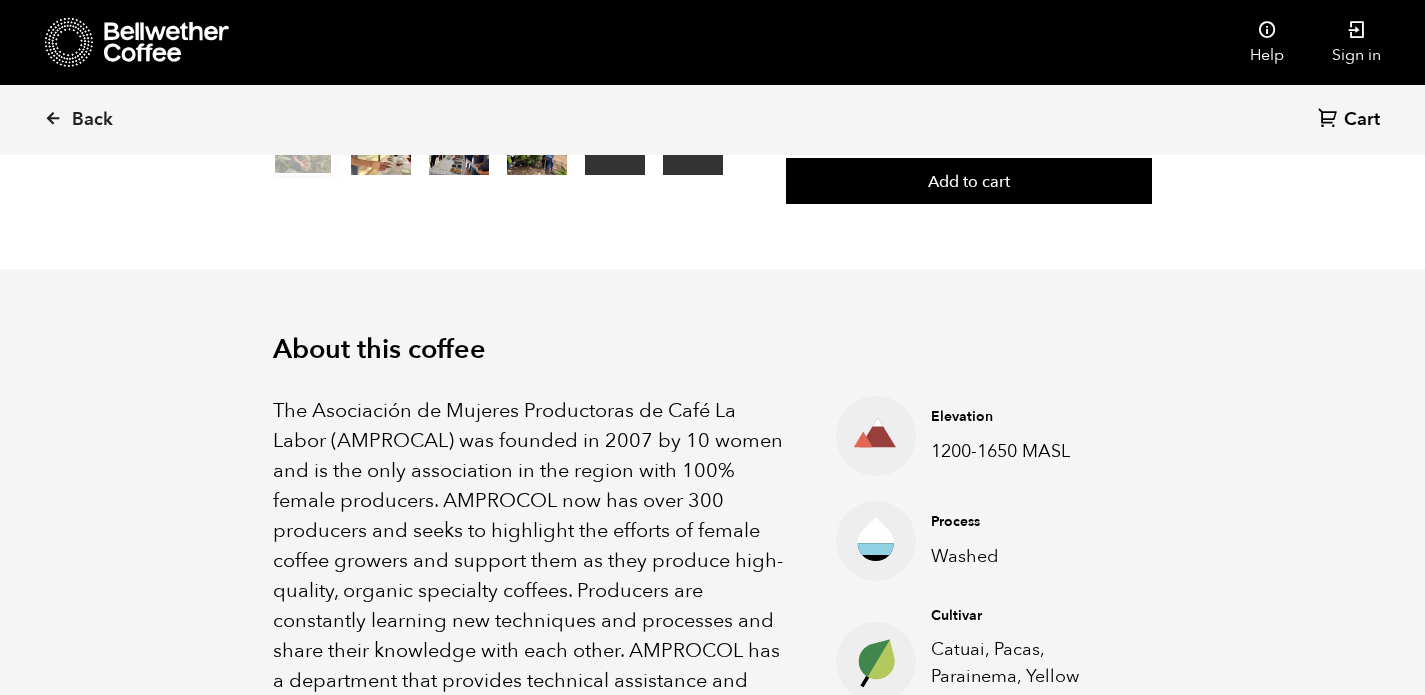 scroll, scrollTop: 0, scrollLeft: 0, axis: both 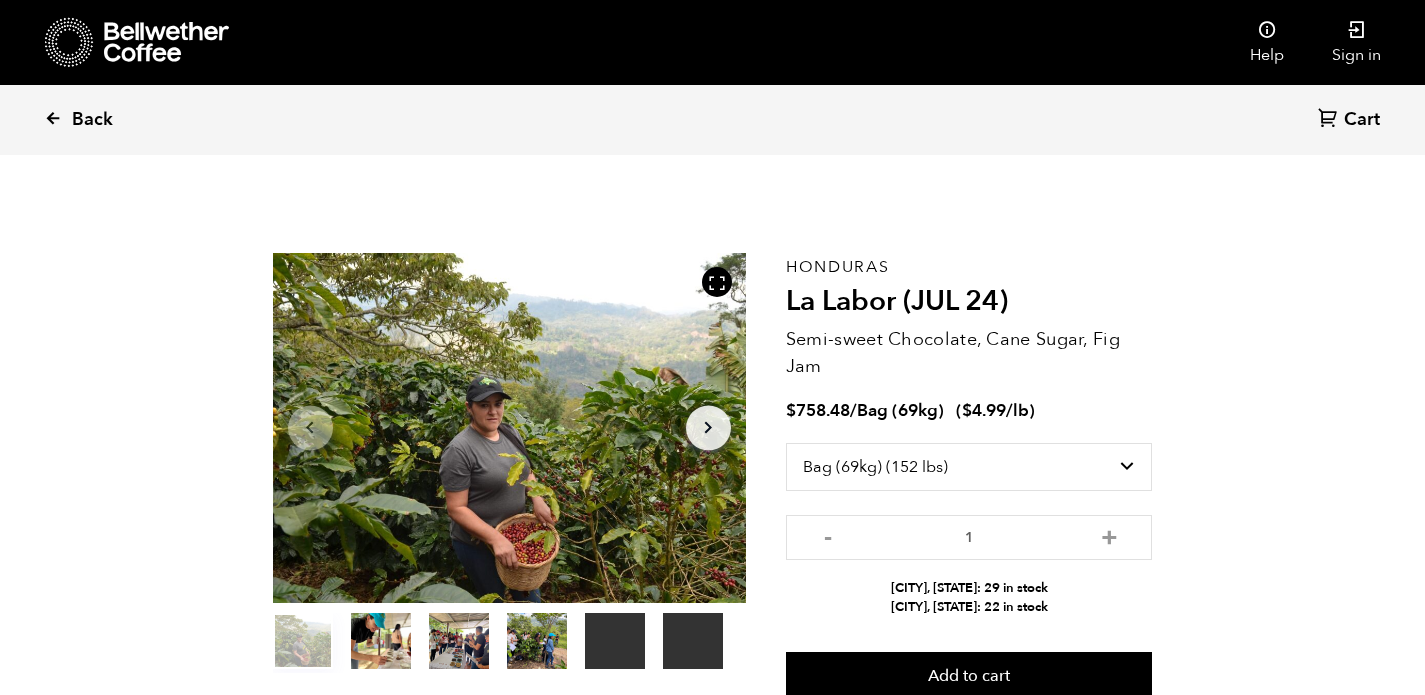 click on "Back" at bounding box center (106, 120) 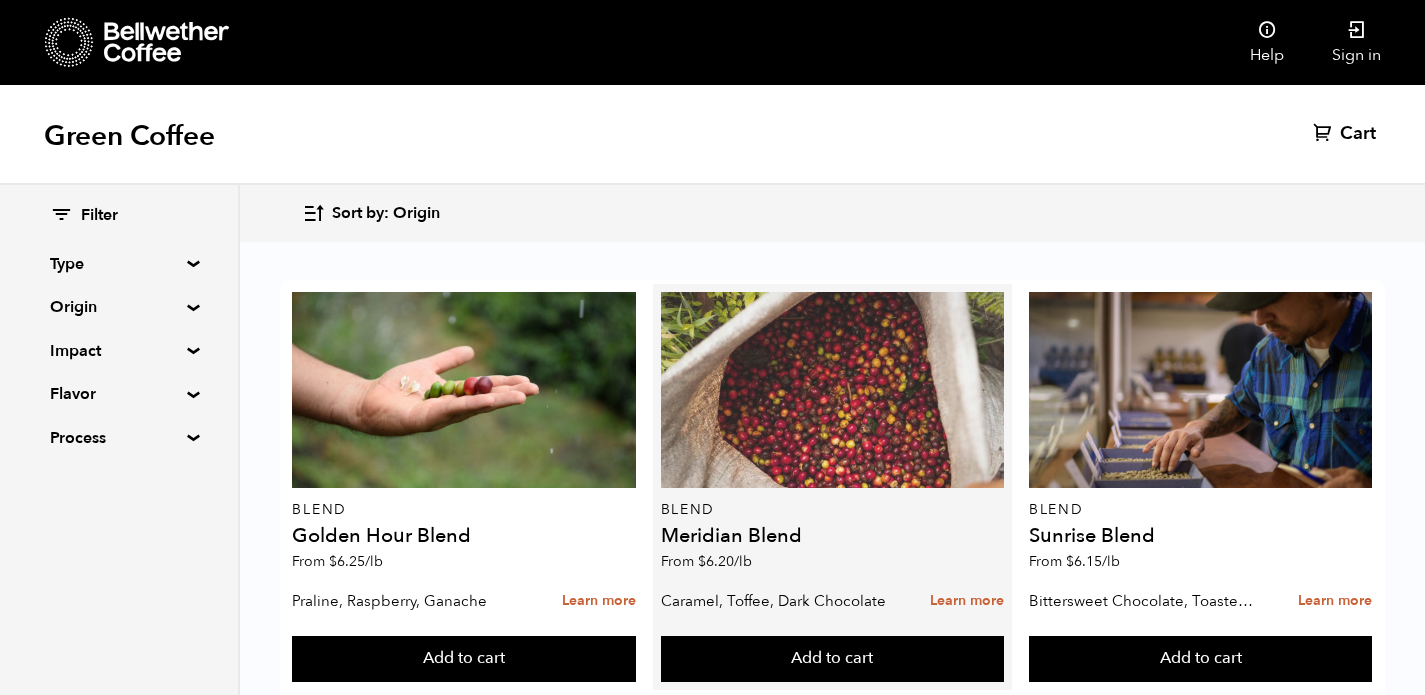 scroll, scrollTop: 520, scrollLeft: 0, axis: vertical 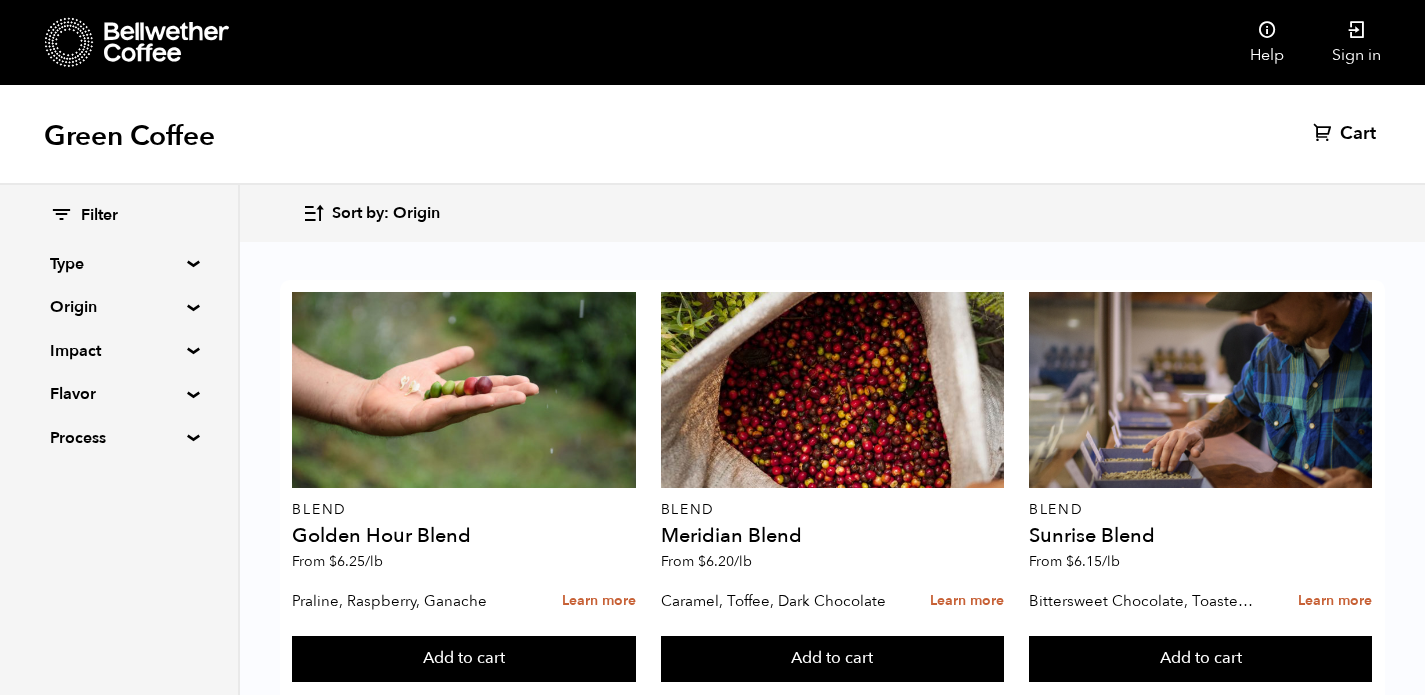 click at bounding box center (463, 805) 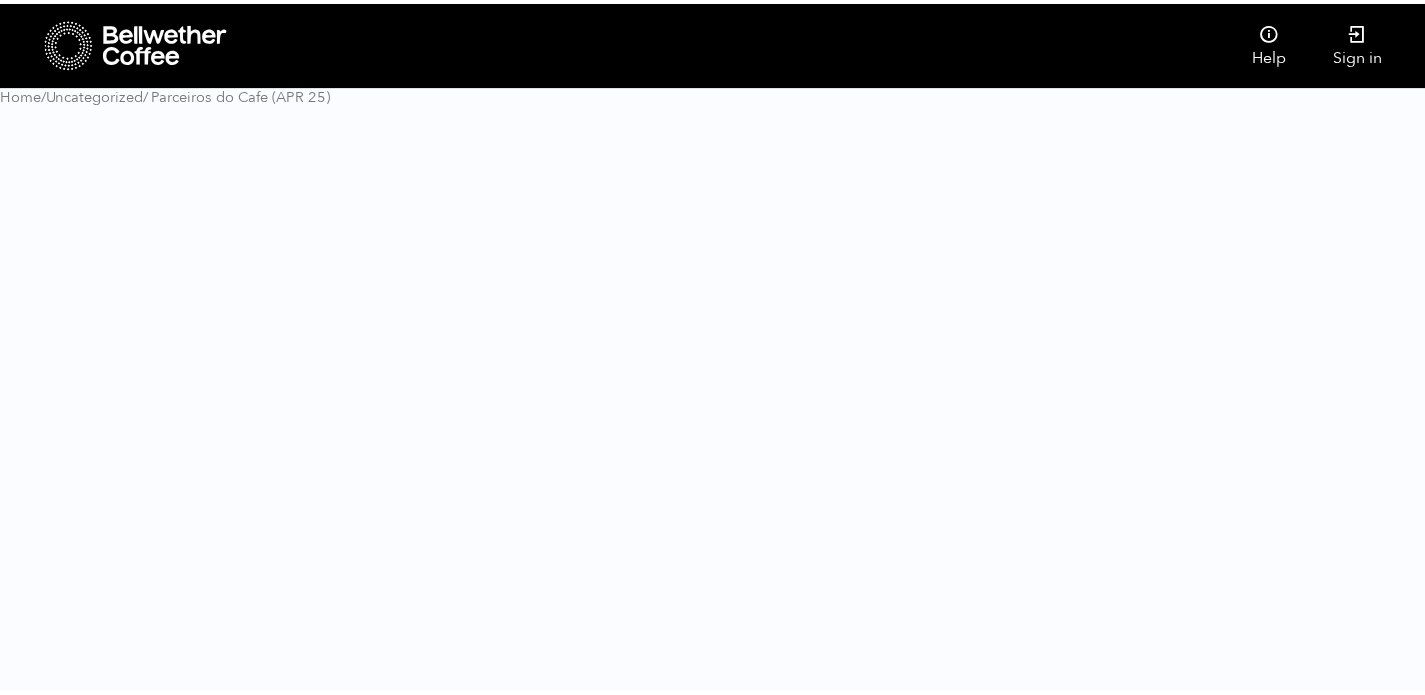 scroll, scrollTop: 0, scrollLeft: 0, axis: both 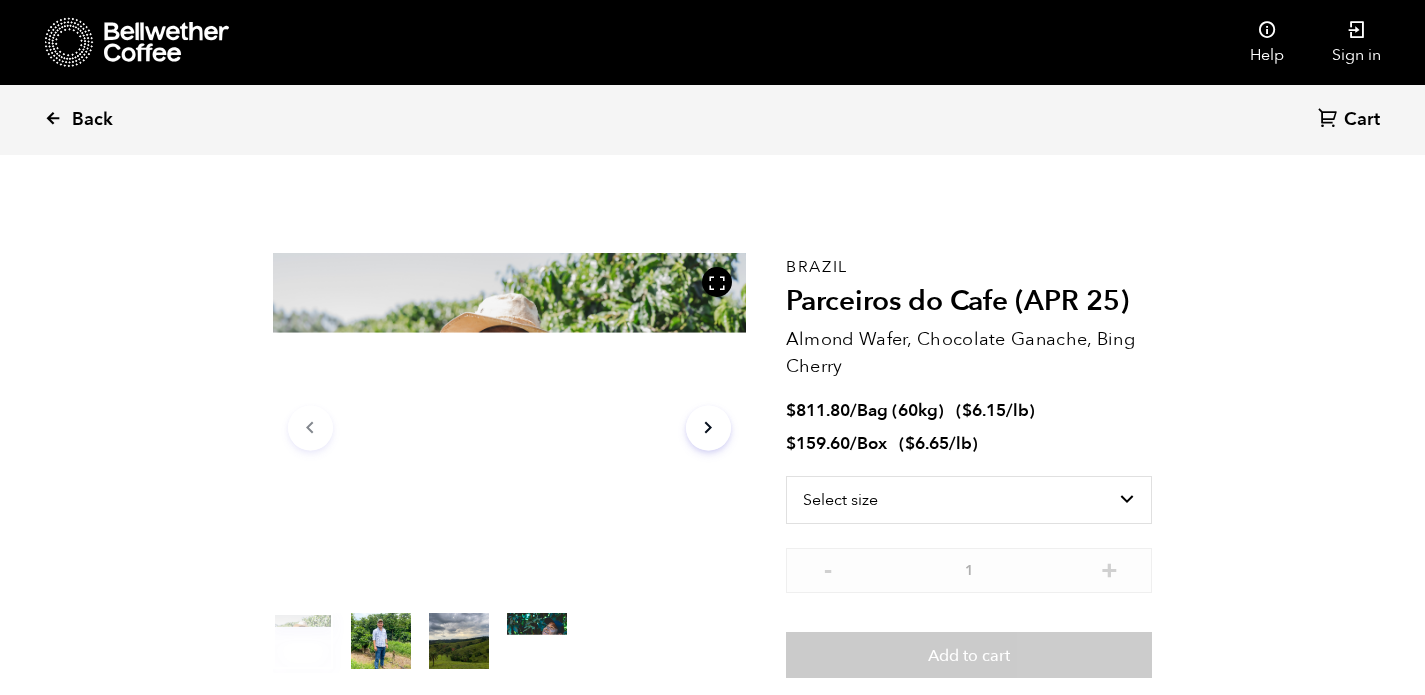 click on "Back" at bounding box center (92, 120) 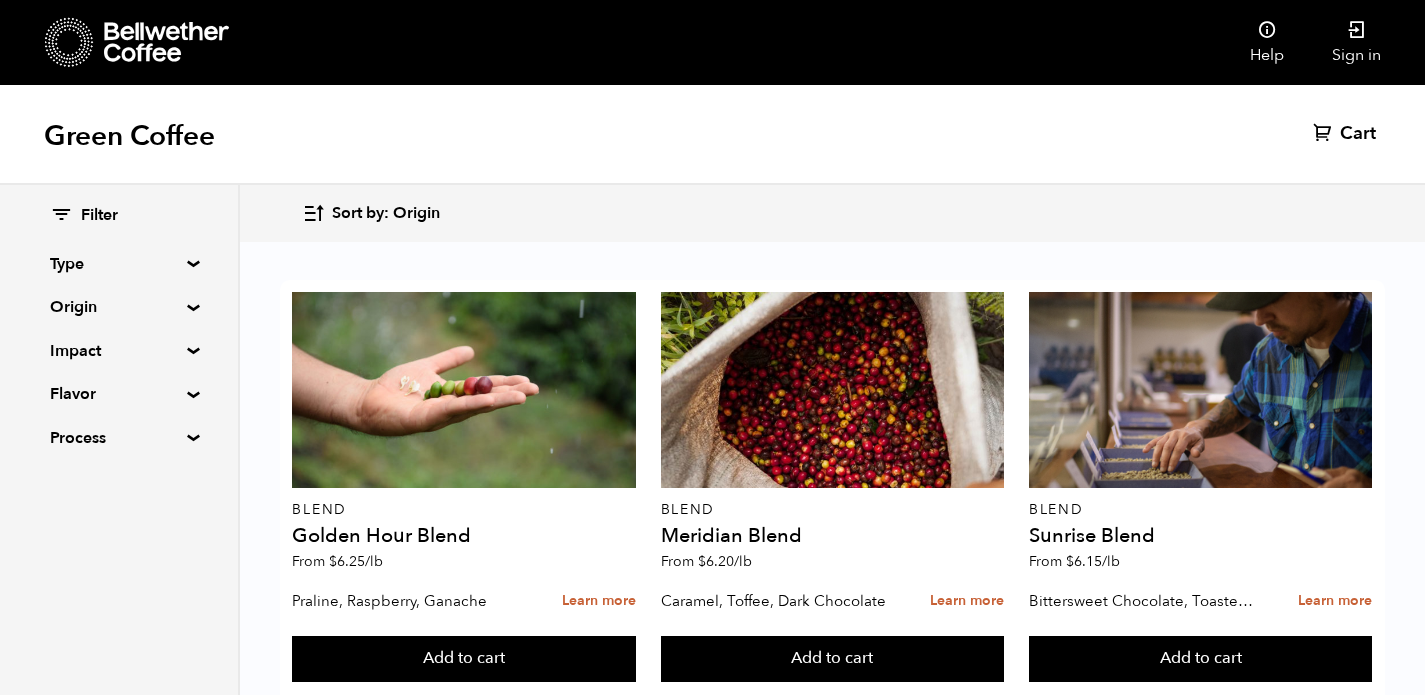 scroll, scrollTop: 419, scrollLeft: 0, axis: vertical 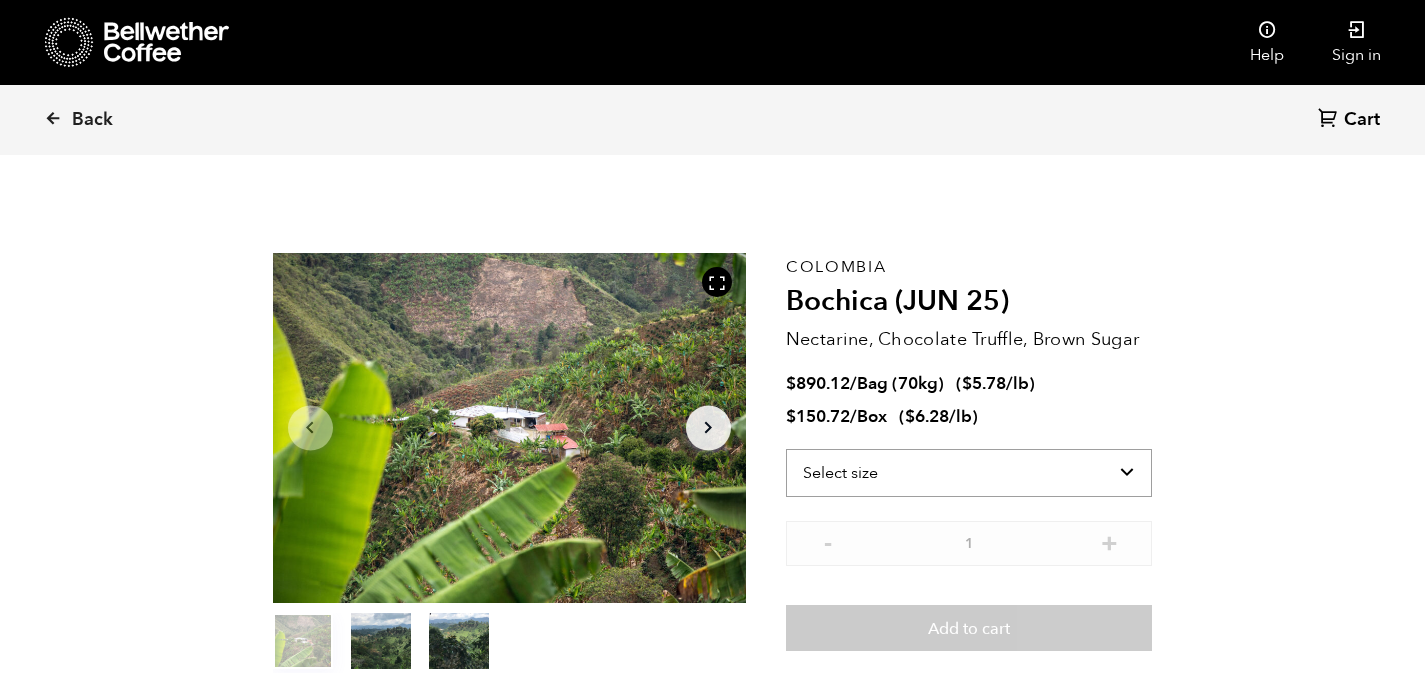 click on "Select size   Bag (70kg) (154 lbs) Box (24 lbs)" at bounding box center [969, 473] 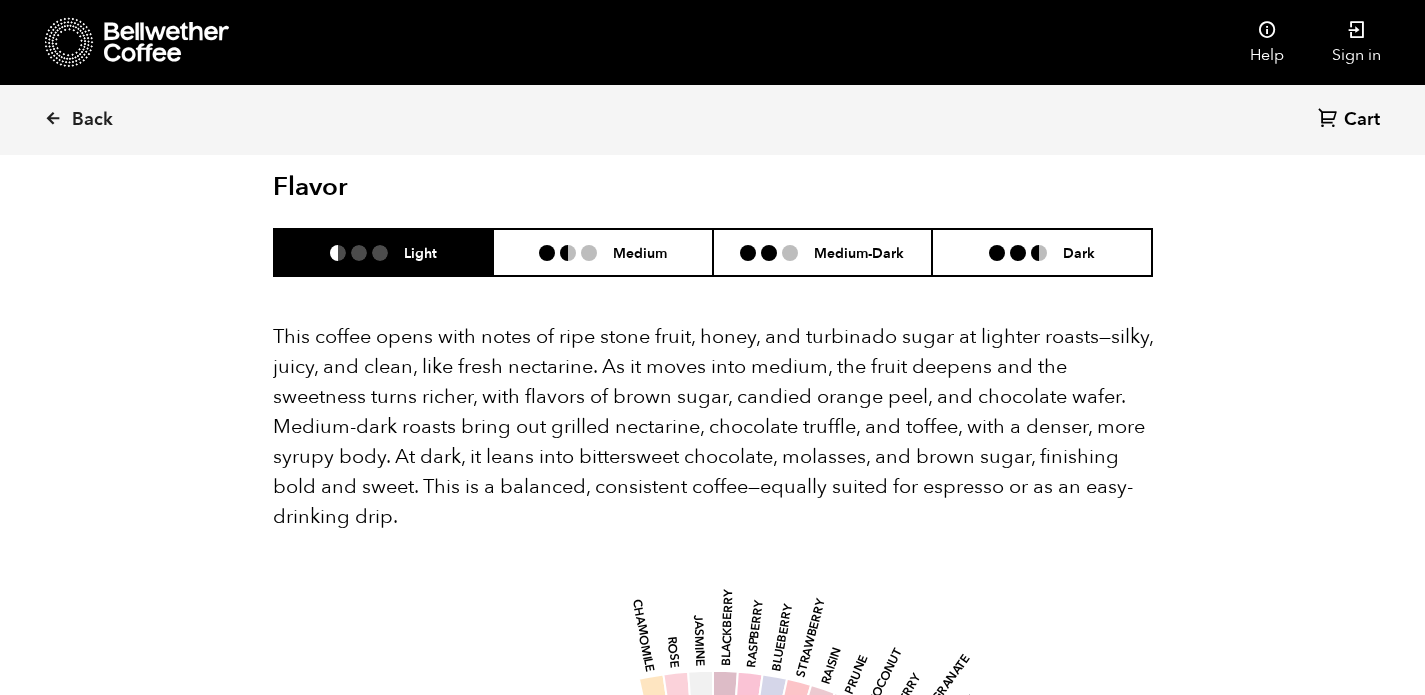 scroll, scrollTop: 1333, scrollLeft: 0, axis: vertical 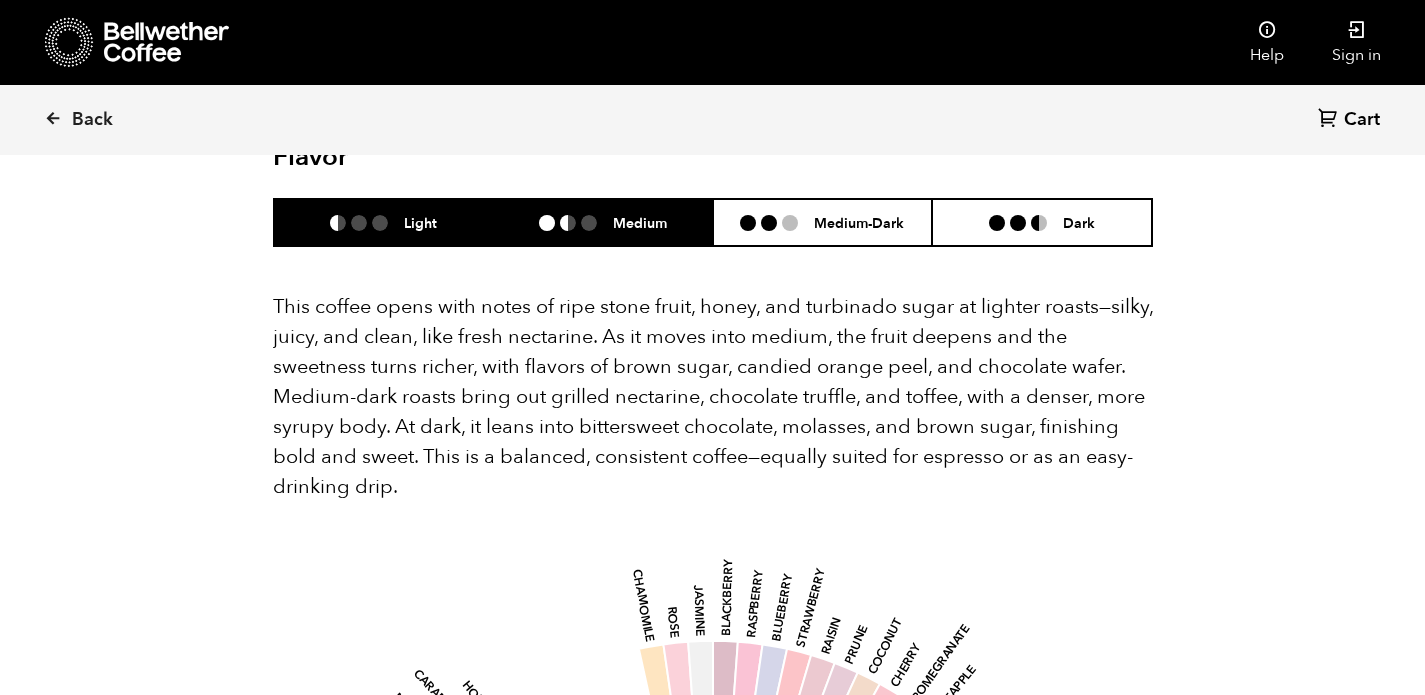 click on "Medium" at bounding box center (640, 222) 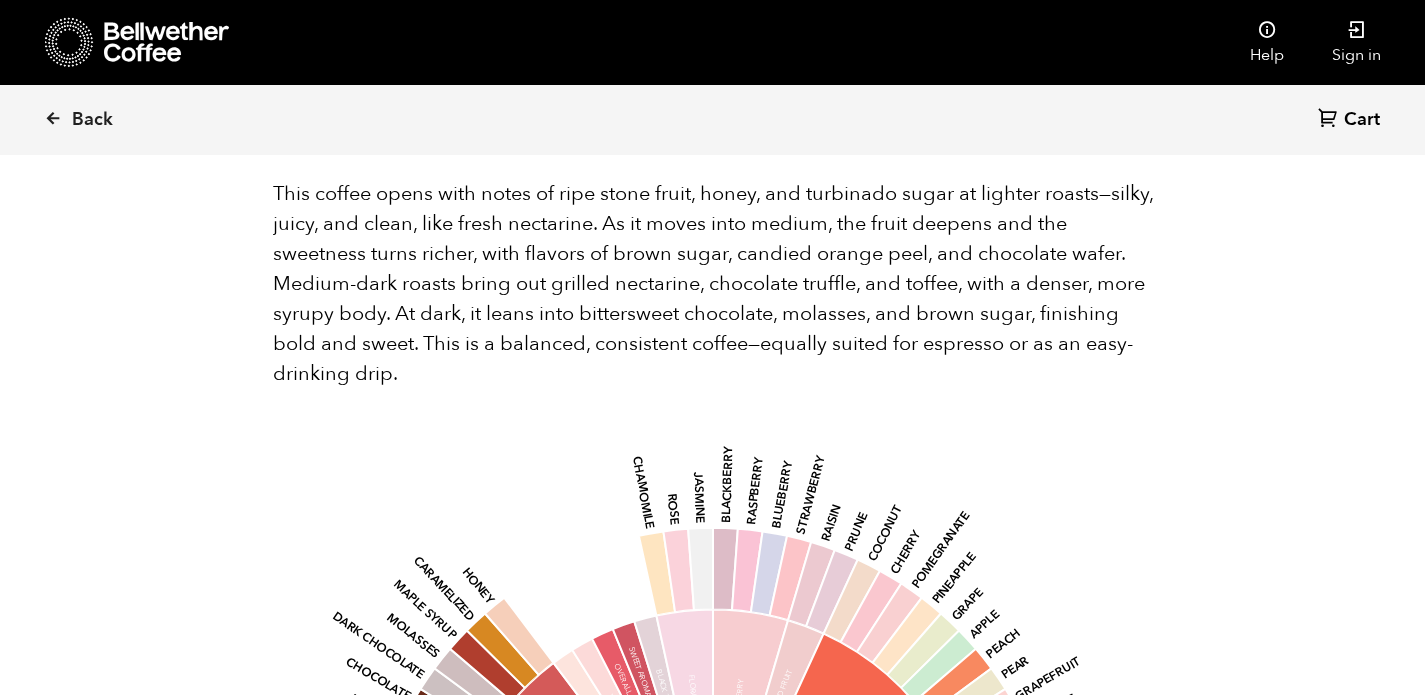 scroll, scrollTop: 0, scrollLeft: 0, axis: both 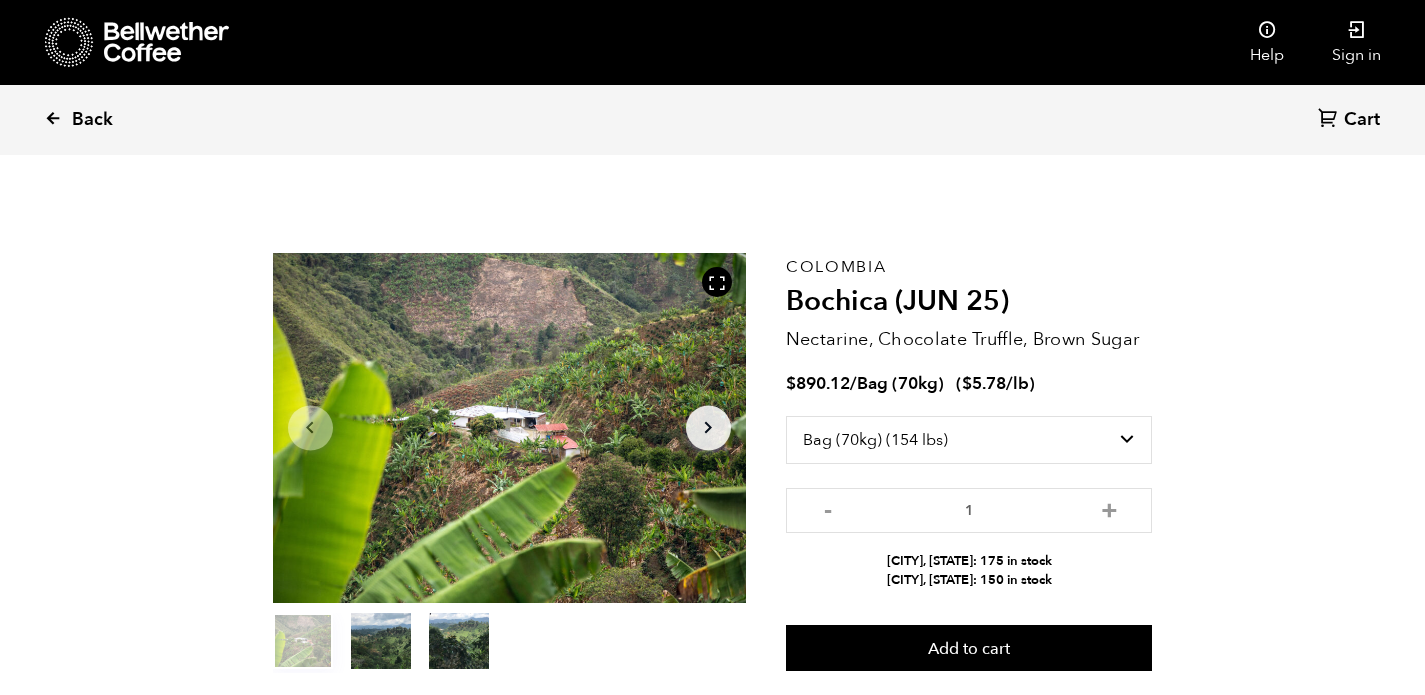 click at bounding box center [53, 118] 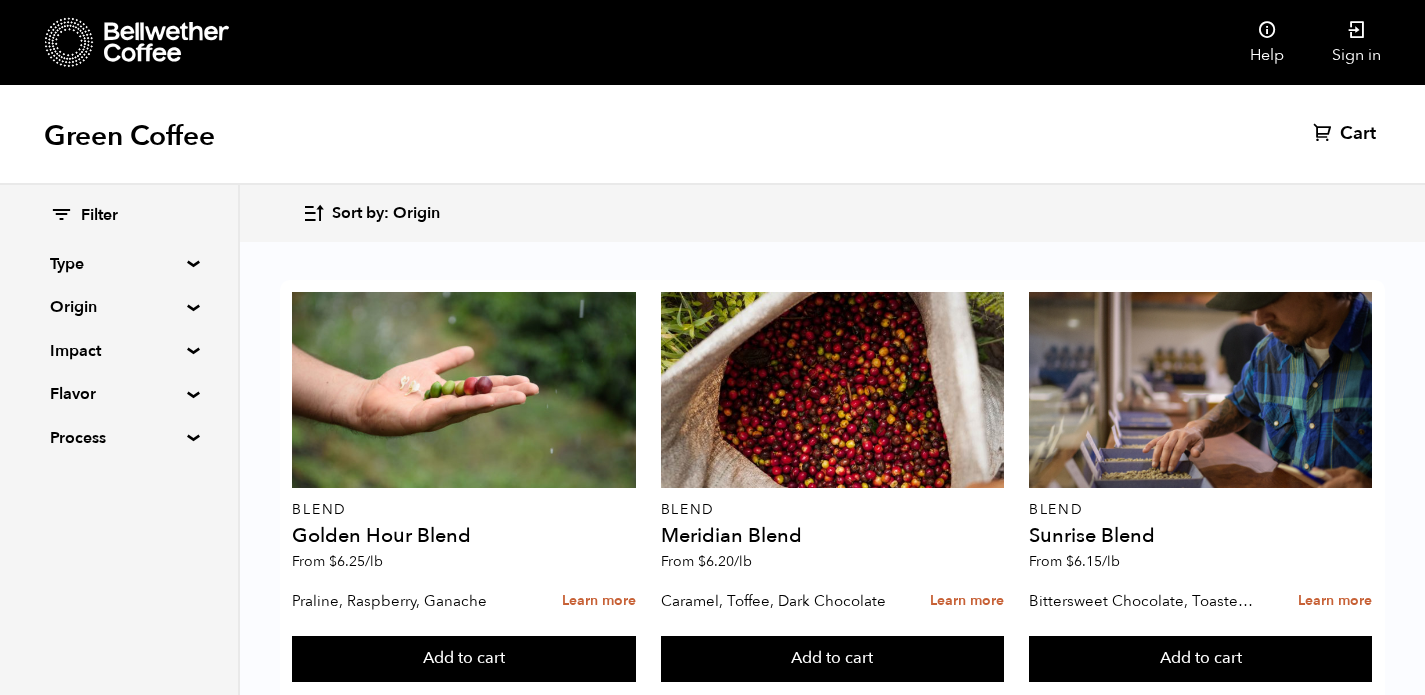 scroll, scrollTop: 1673, scrollLeft: 0, axis: vertical 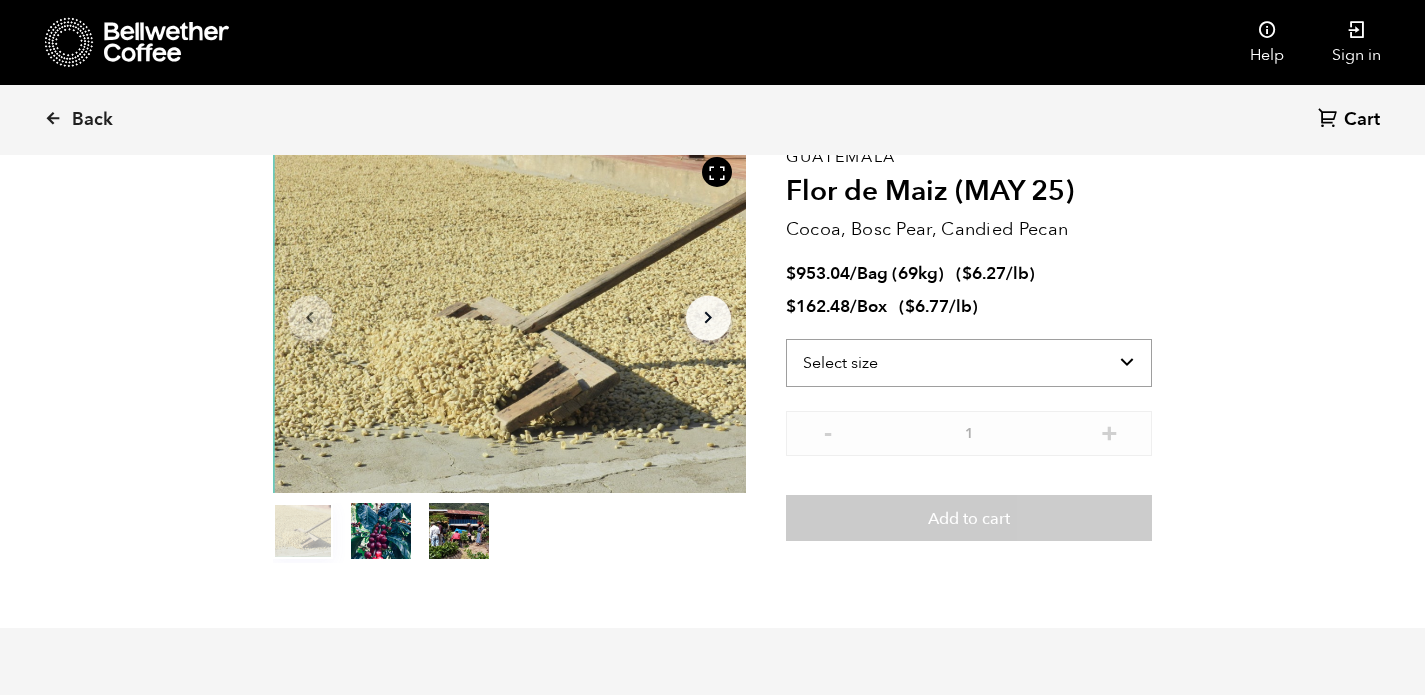 click on "Select size   Bag (69kg) (152 lbs) Box (24 lbs)" at bounding box center [969, 363] 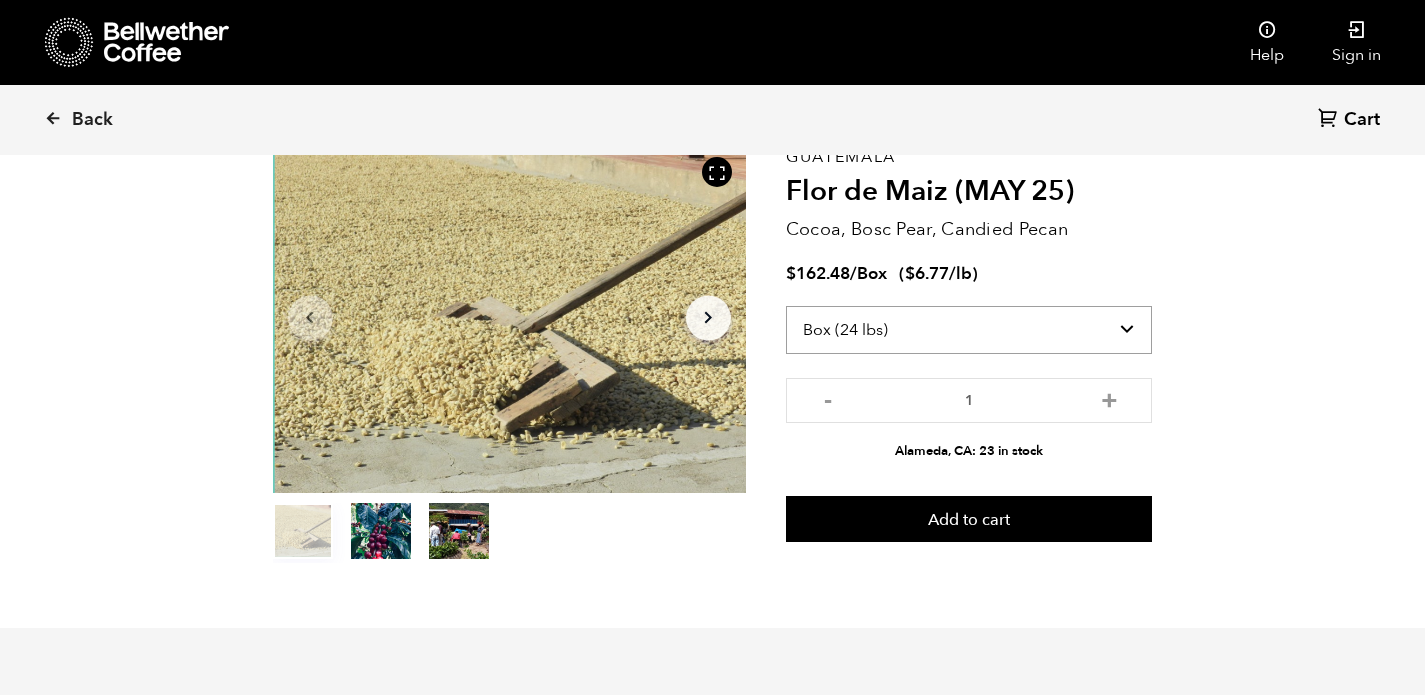 click on "Select size   Bag (69kg) (152 lbs) Box (24 lbs)" at bounding box center [969, 330] 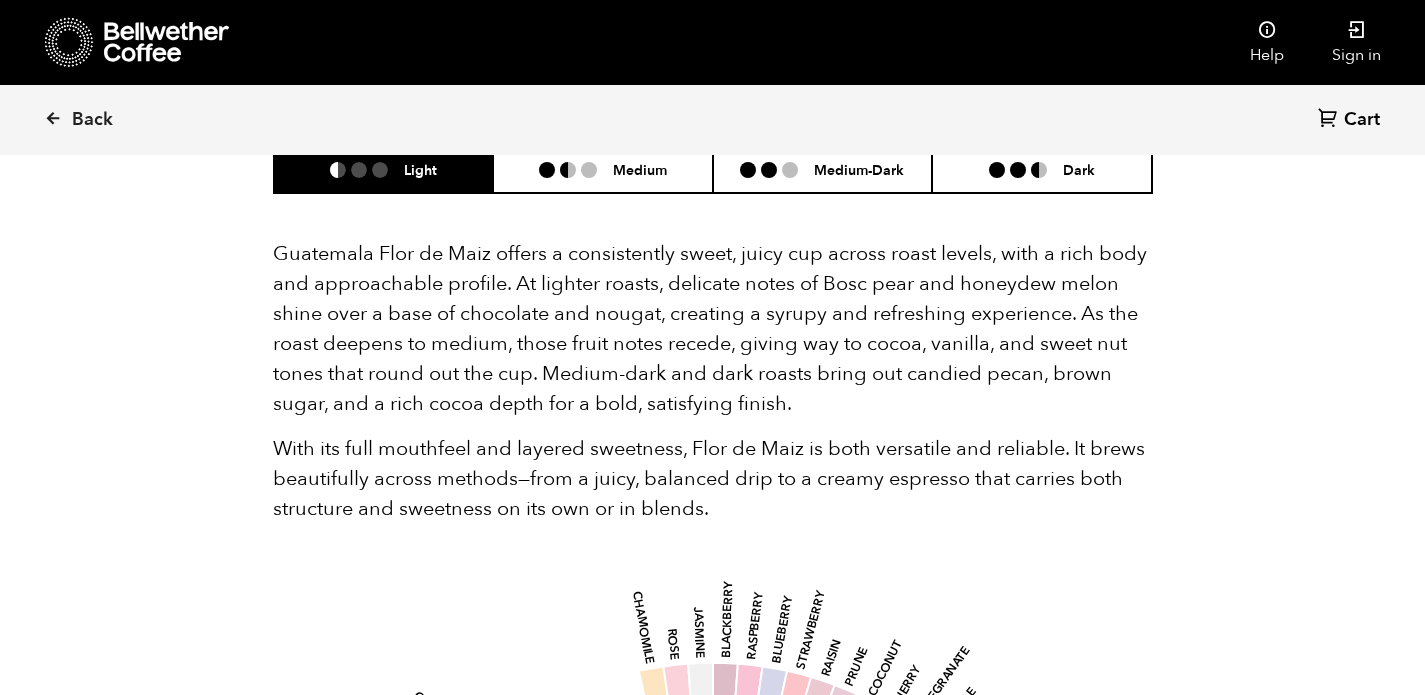 scroll, scrollTop: 1304, scrollLeft: 0, axis: vertical 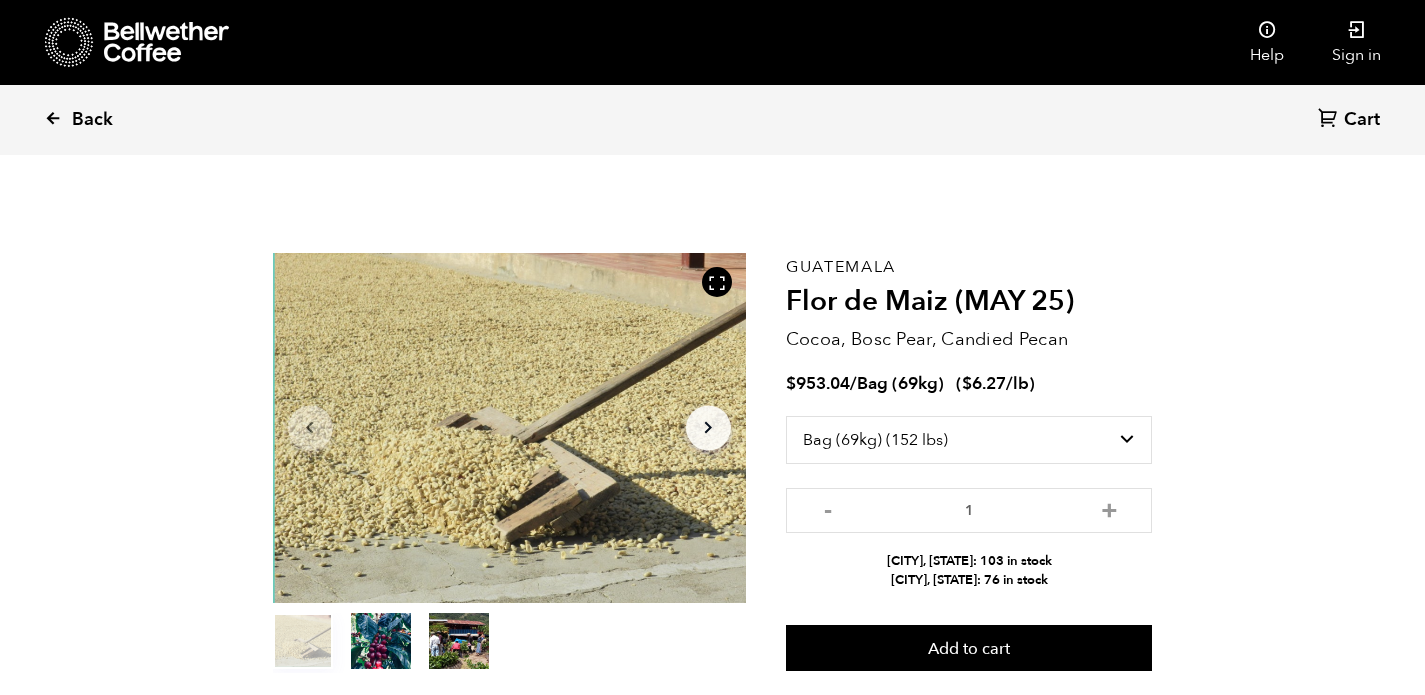 click on "Back" at bounding box center [106, 120] 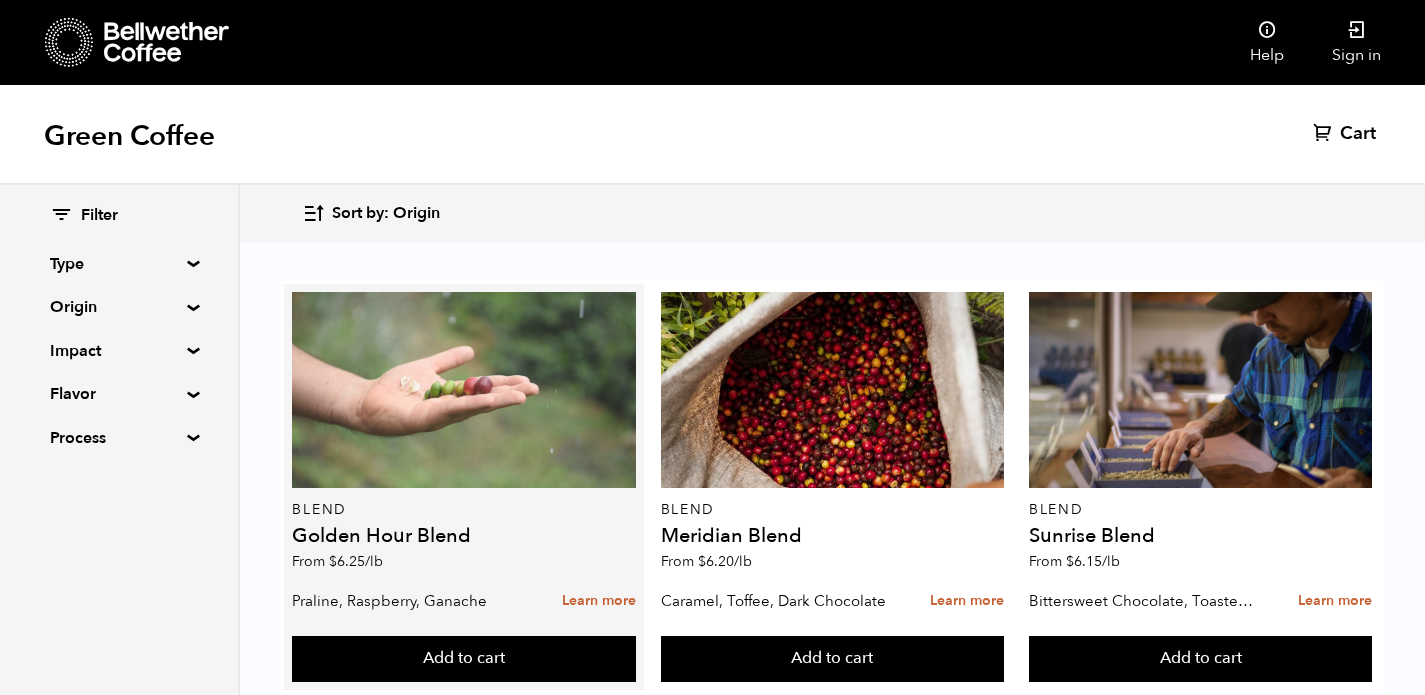 scroll, scrollTop: 946, scrollLeft: 0, axis: vertical 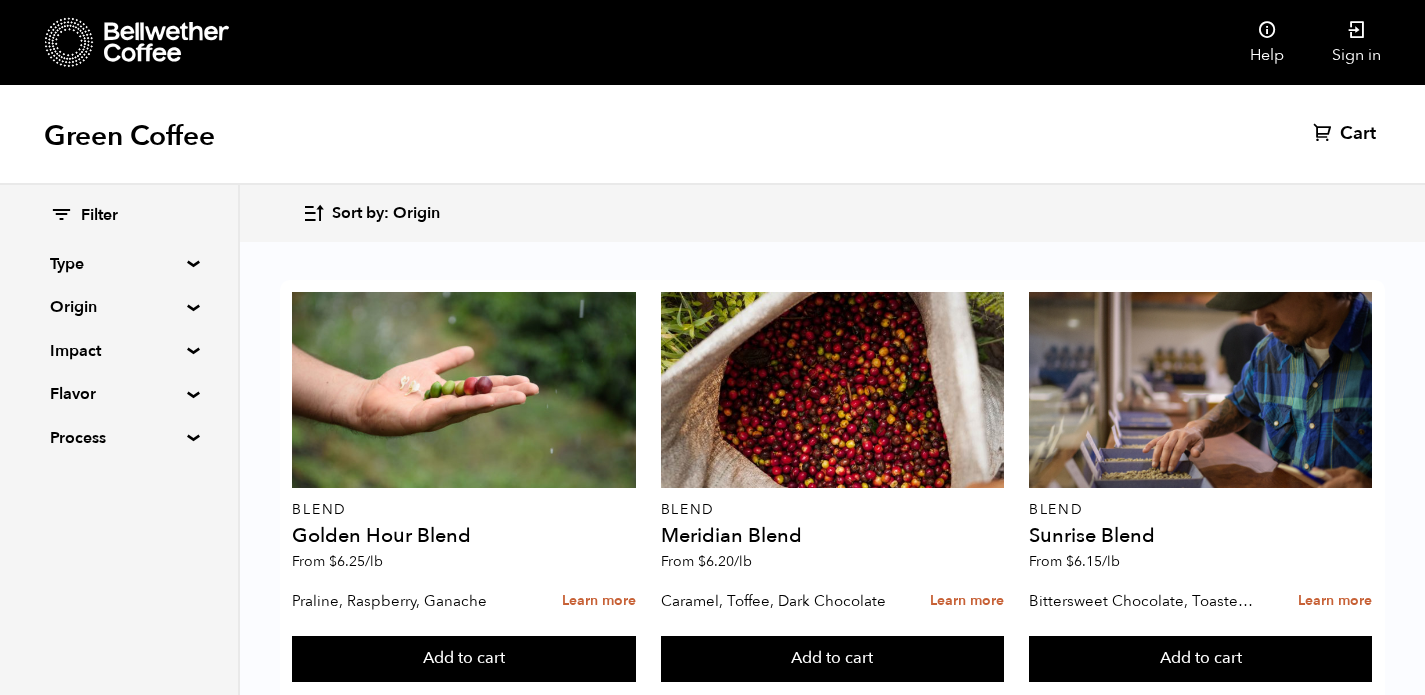 click on "Low stock" at bounding box center (1200, 1219) 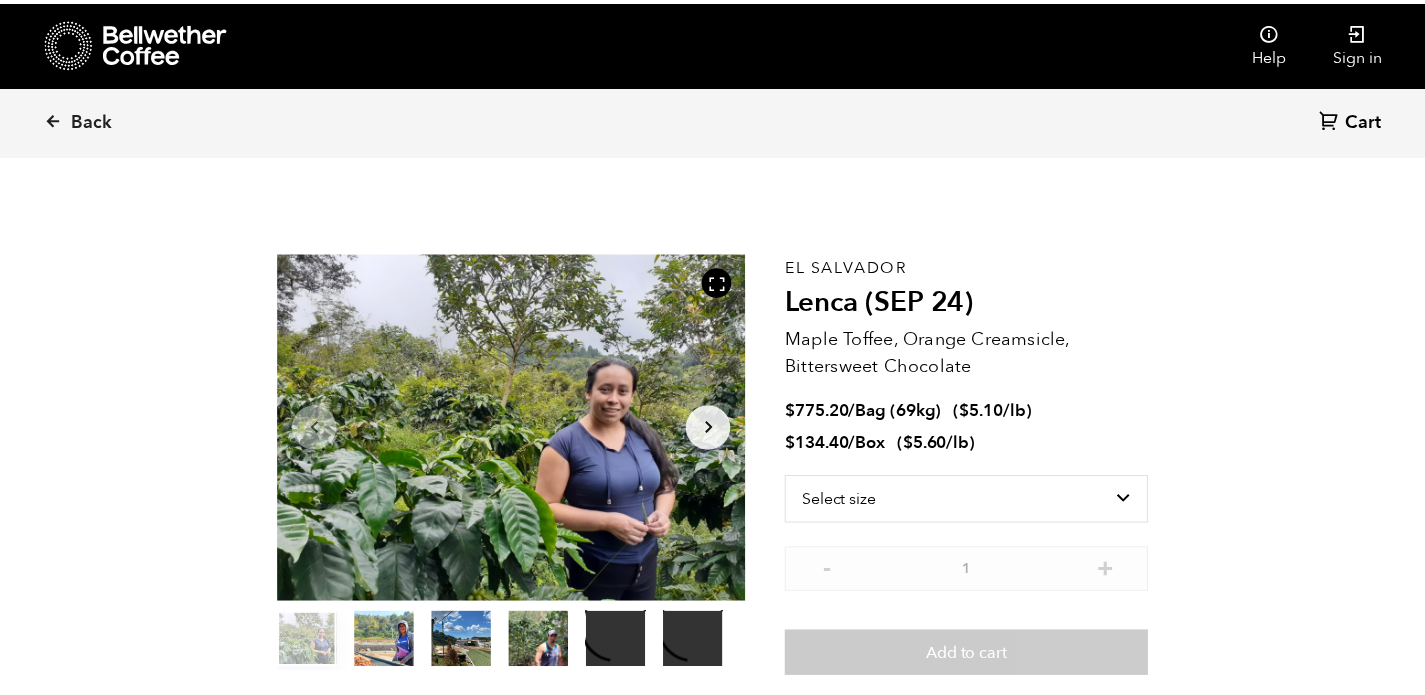 scroll, scrollTop: 0, scrollLeft: 0, axis: both 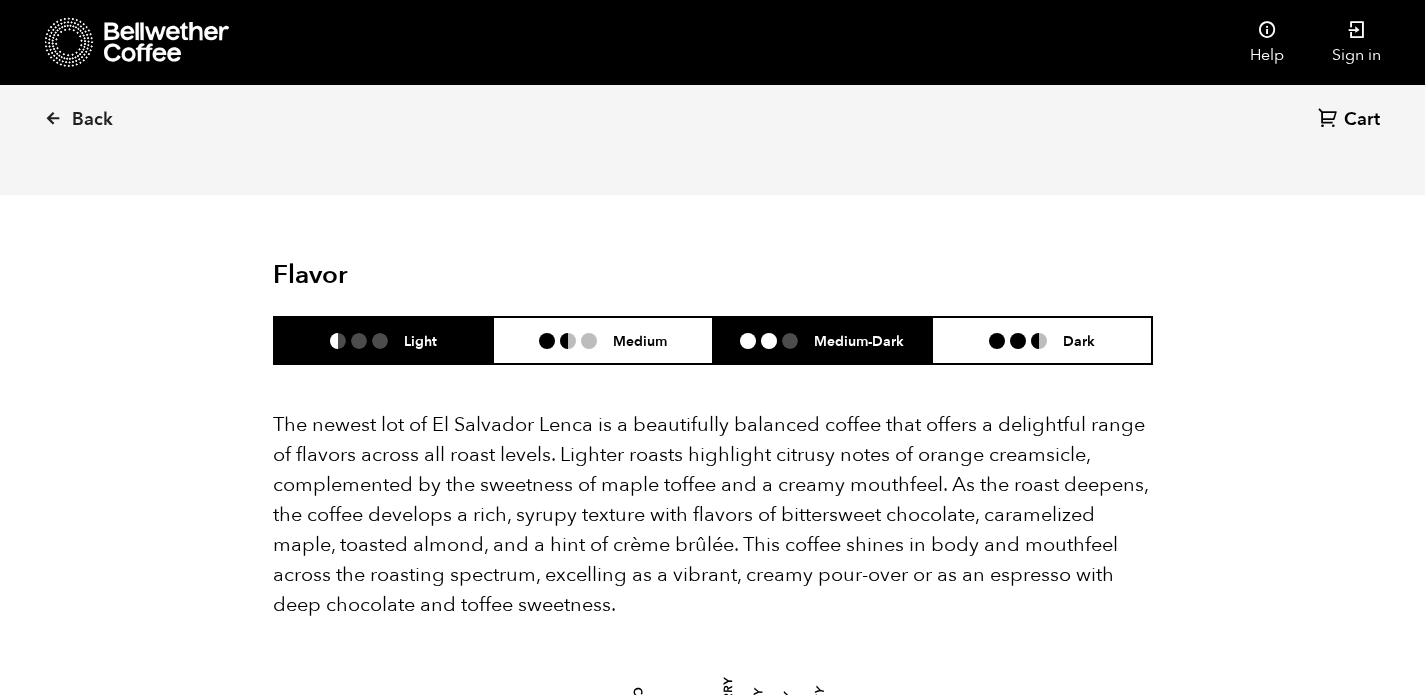 click on "Medium-Dark" at bounding box center [859, 340] 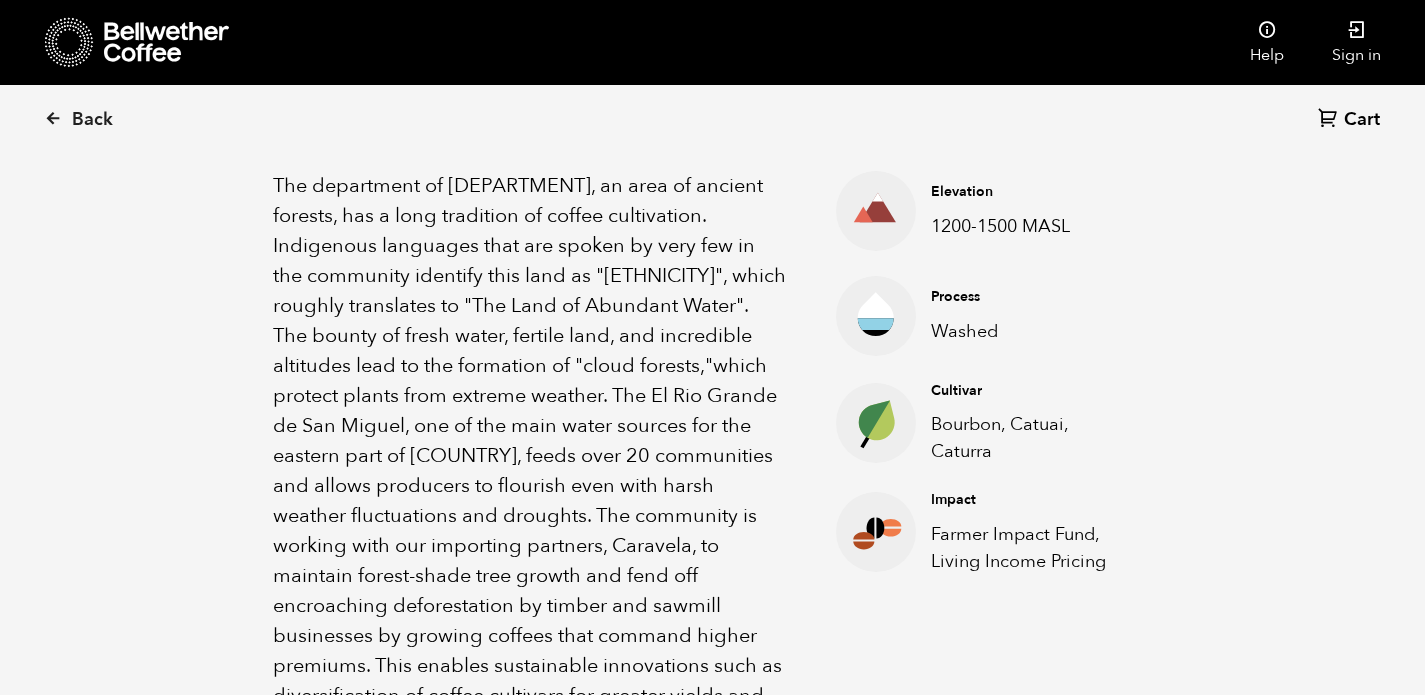 scroll, scrollTop: 695, scrollLeft: 0, axis: vertical 